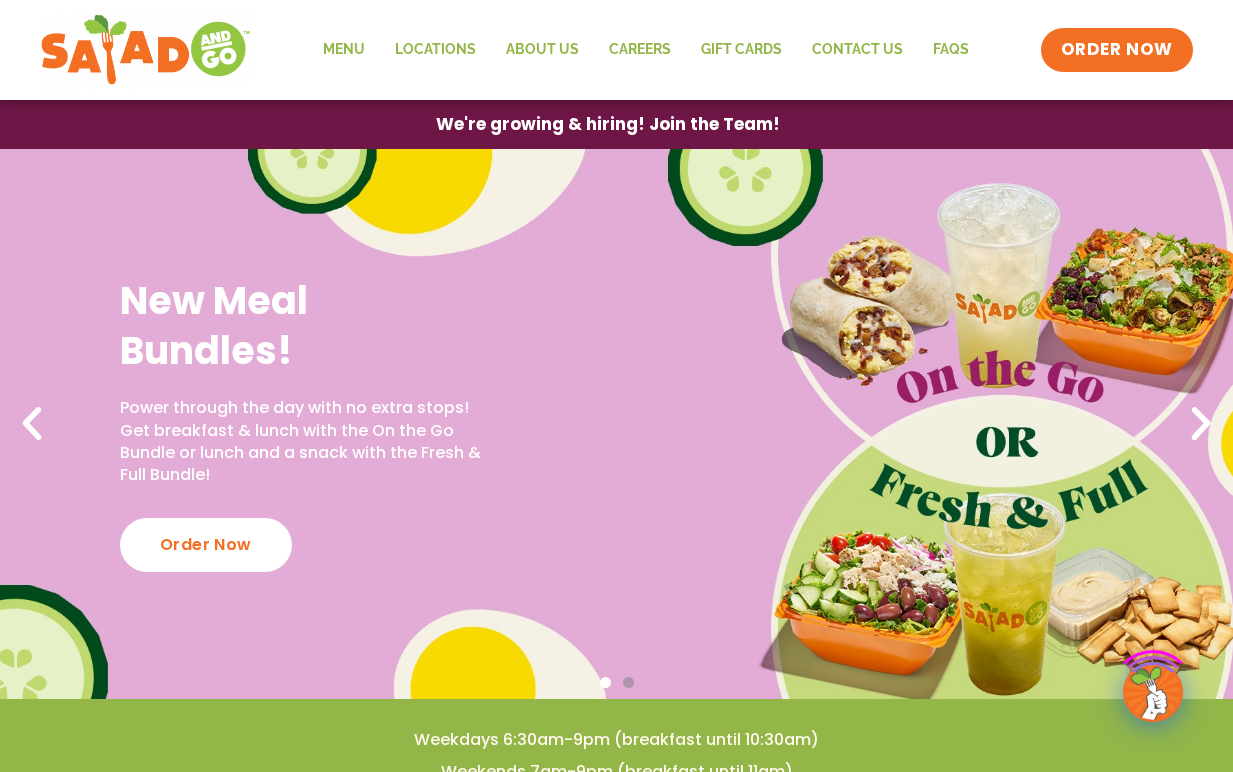 scroll, scrollTop: 0, scrollLeft: 0, axis: both 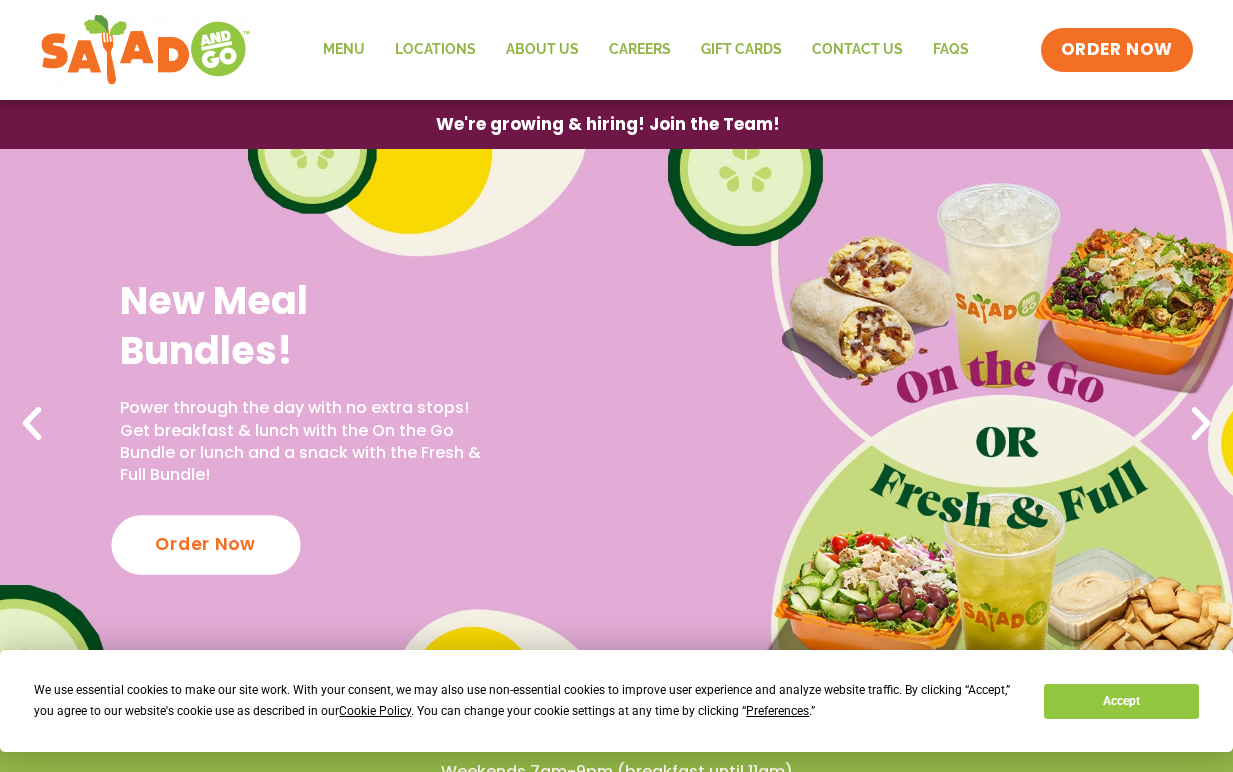 click on "Order Now" at bounding box center [205, 544] 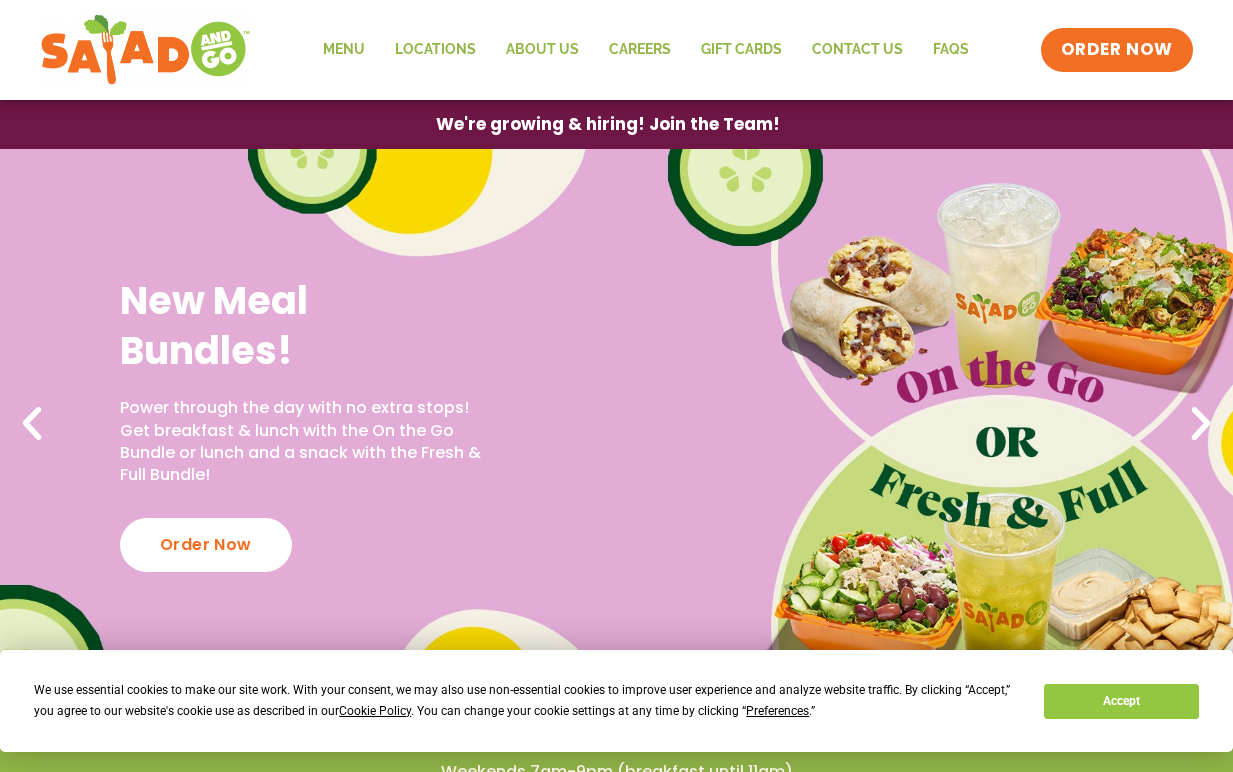 click on "New Meal Bundles! Power through the day with no extra stops! Get breakfast & lunch with the On the Go Bundle or lunch and a snack with the Fresh & Full Bundle! Order Now" at bounding box center (616, 424) 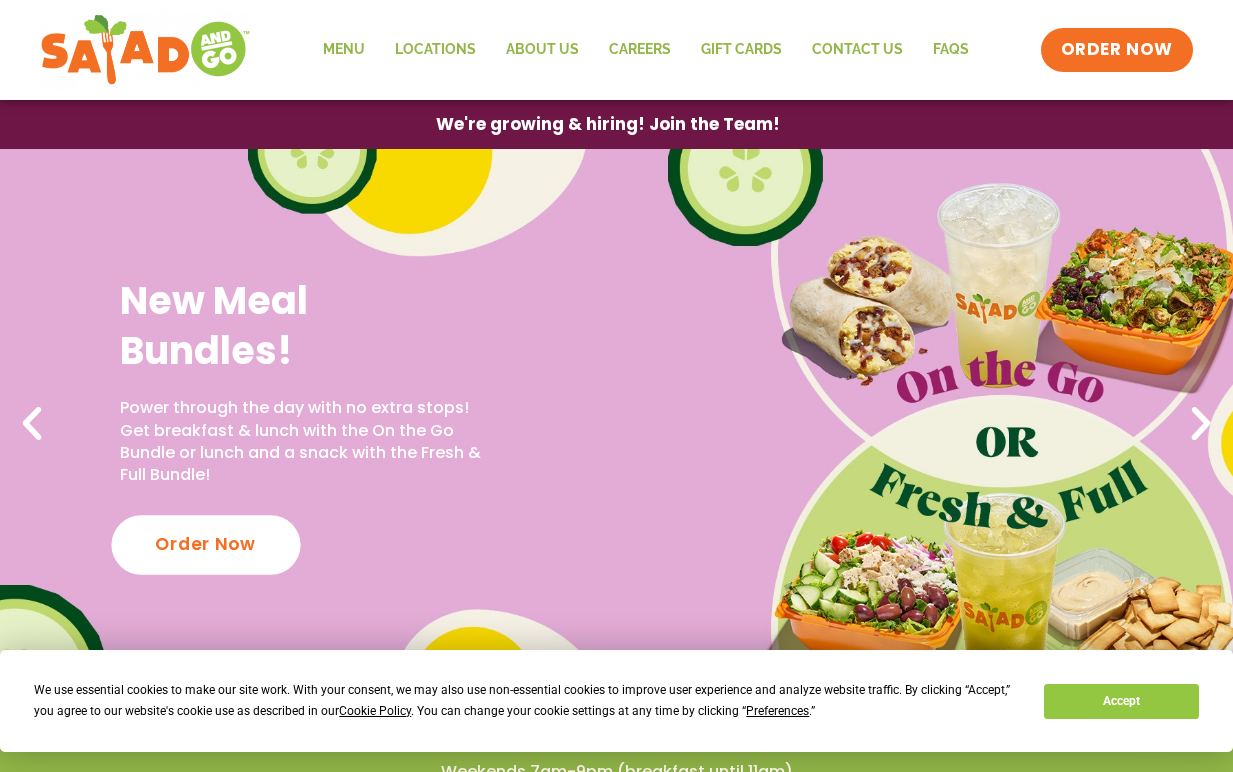 click on "Order Now" at bounding box center [205, 544] 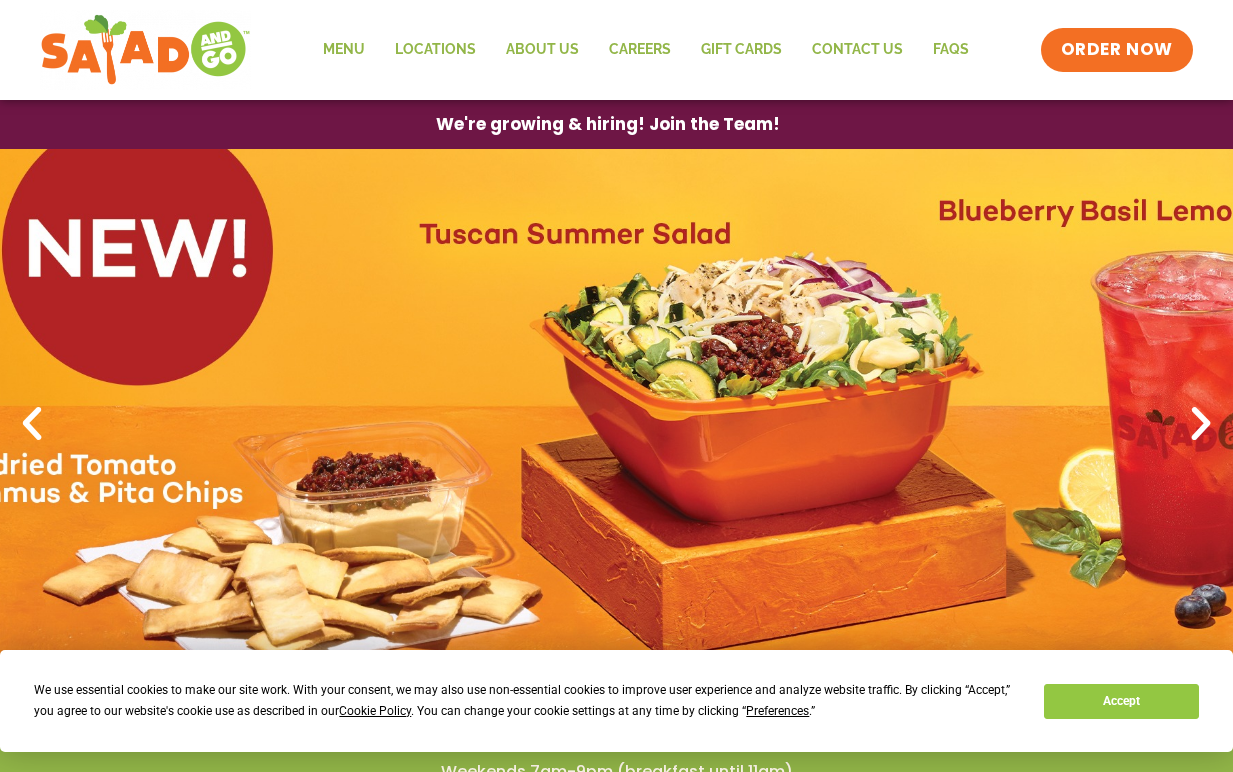 click on "Accept" at bounding box center (1121, 701) 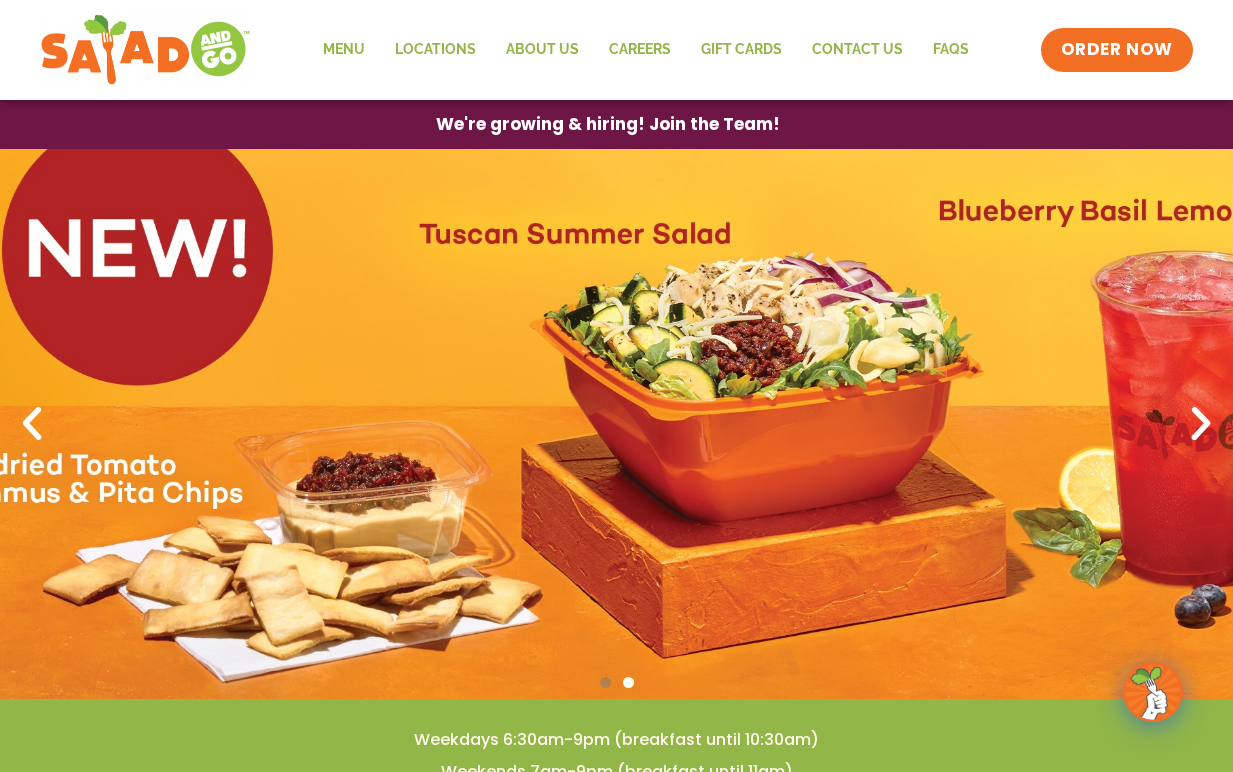 scroll, scrollTop: 4, scrollLeft: 0, axis: vertical 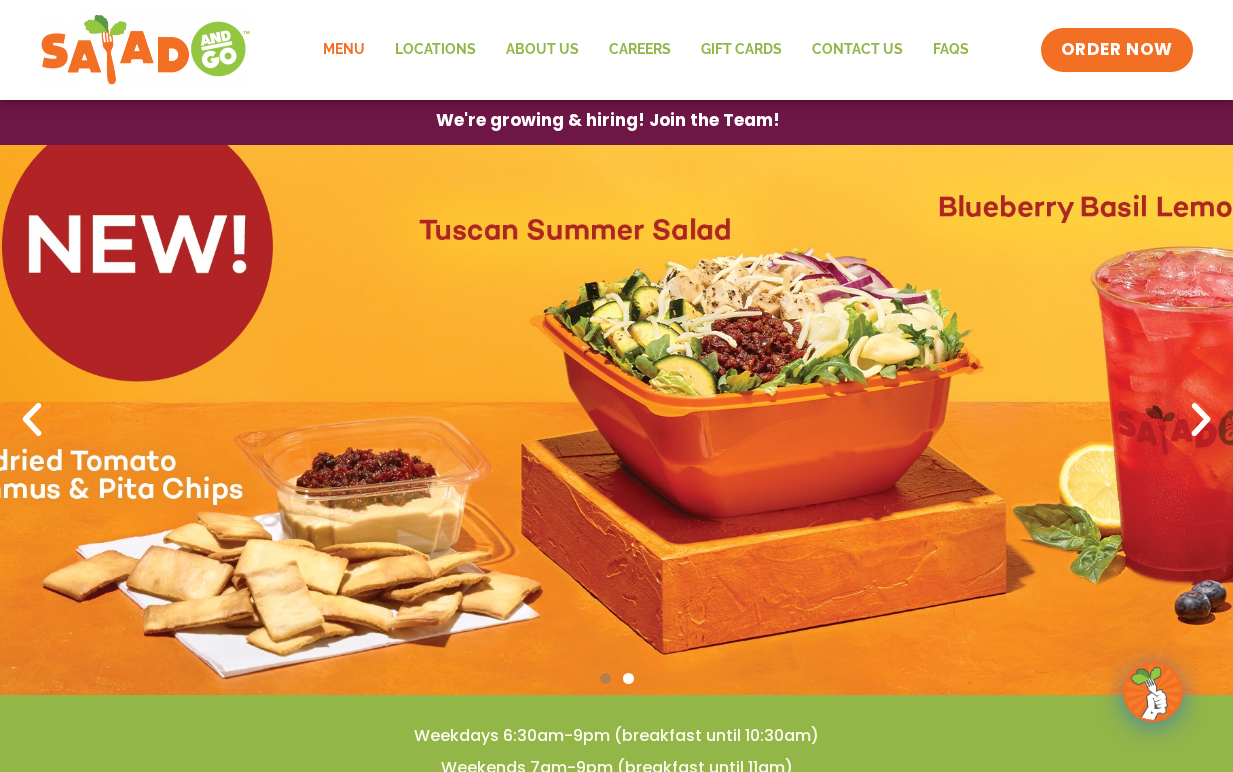click on "Menu" 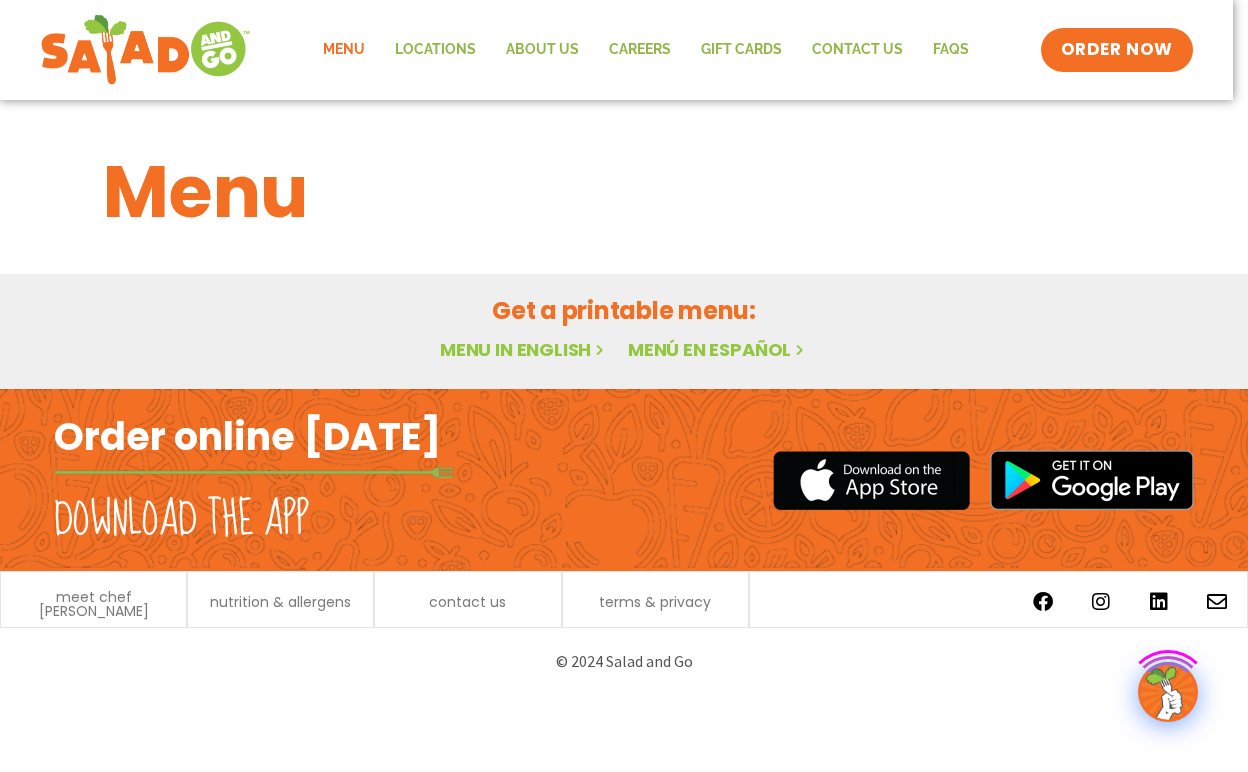 scroll, scrollTop: 0, scrollLeft: 0, axis: both 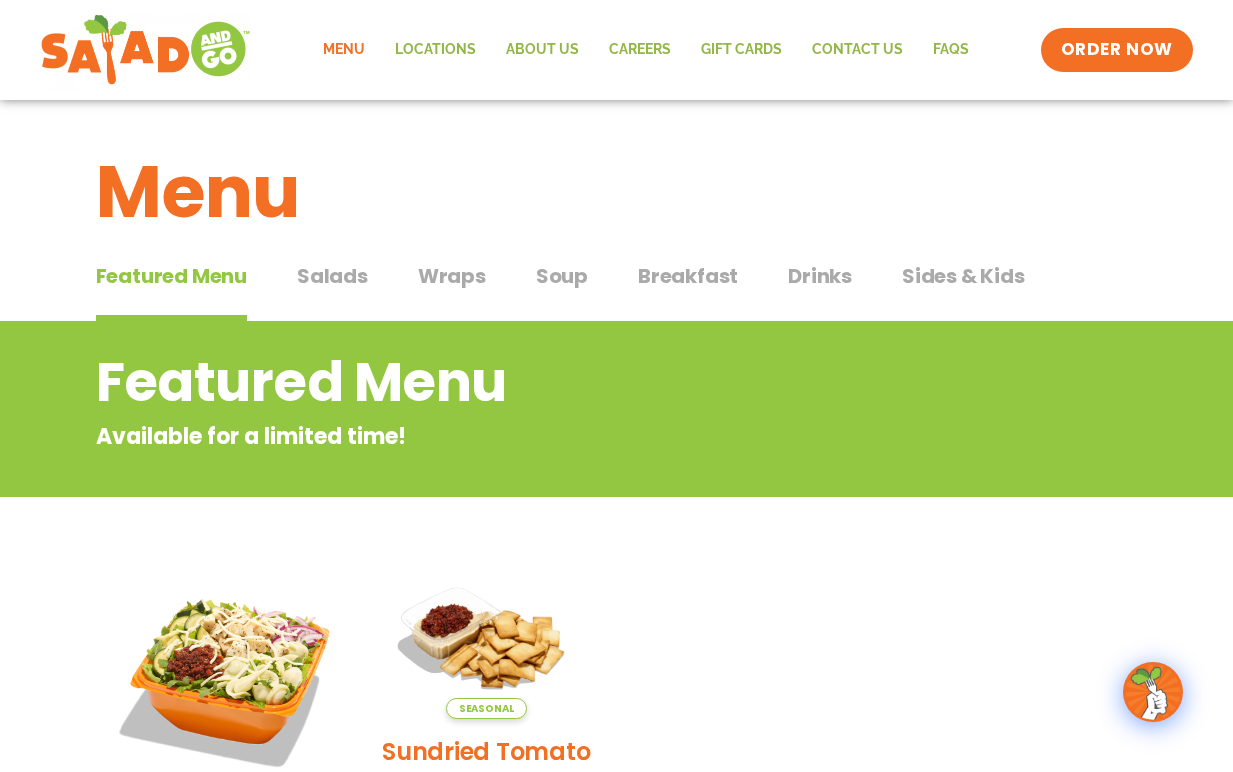 click on "Salads" at bounding box center (332, 276) 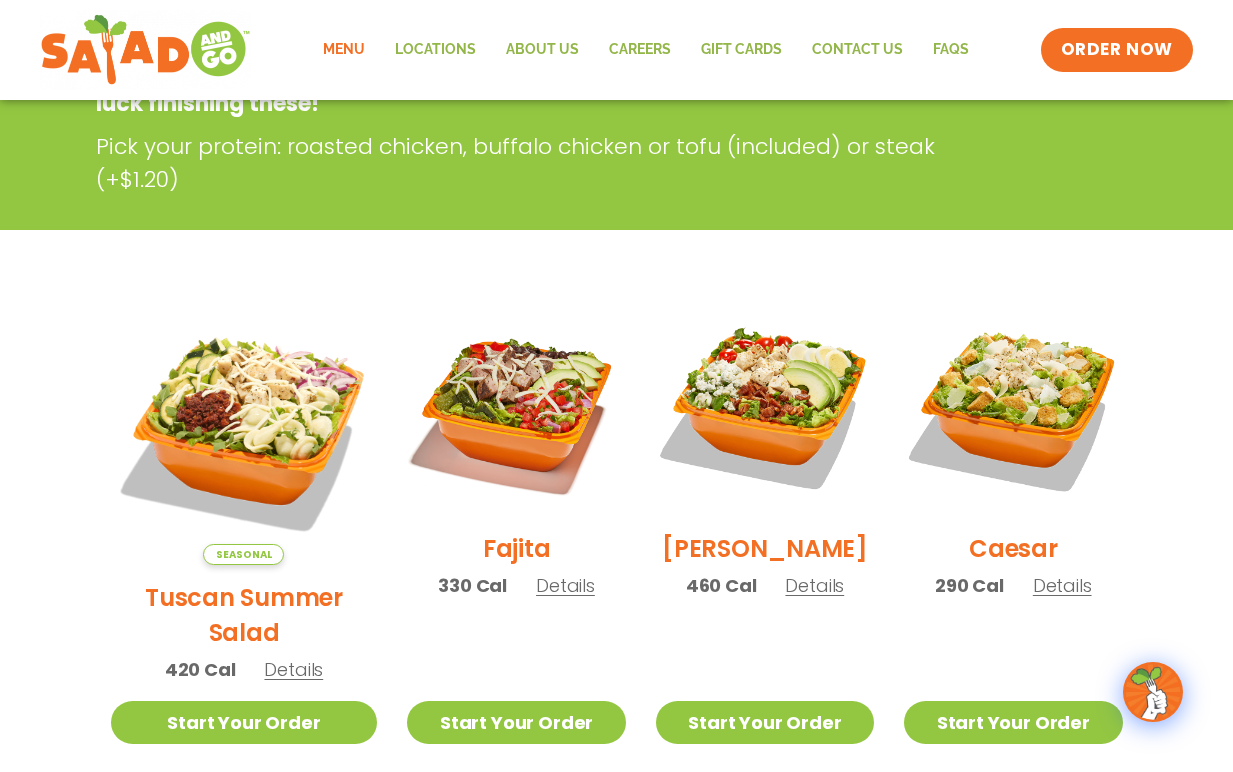 scroll, scrollTop: 591, scrollLeft: 0, axis: vertical 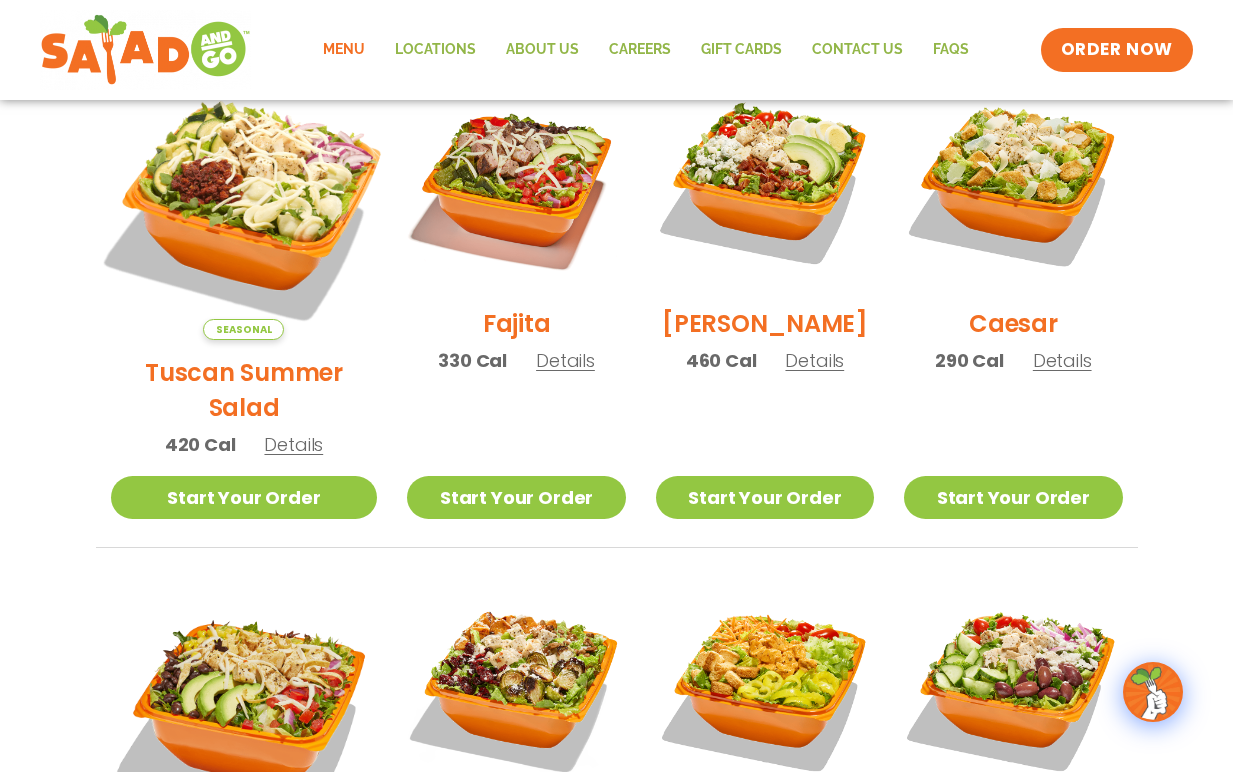 click at bounding box center (243, 206) 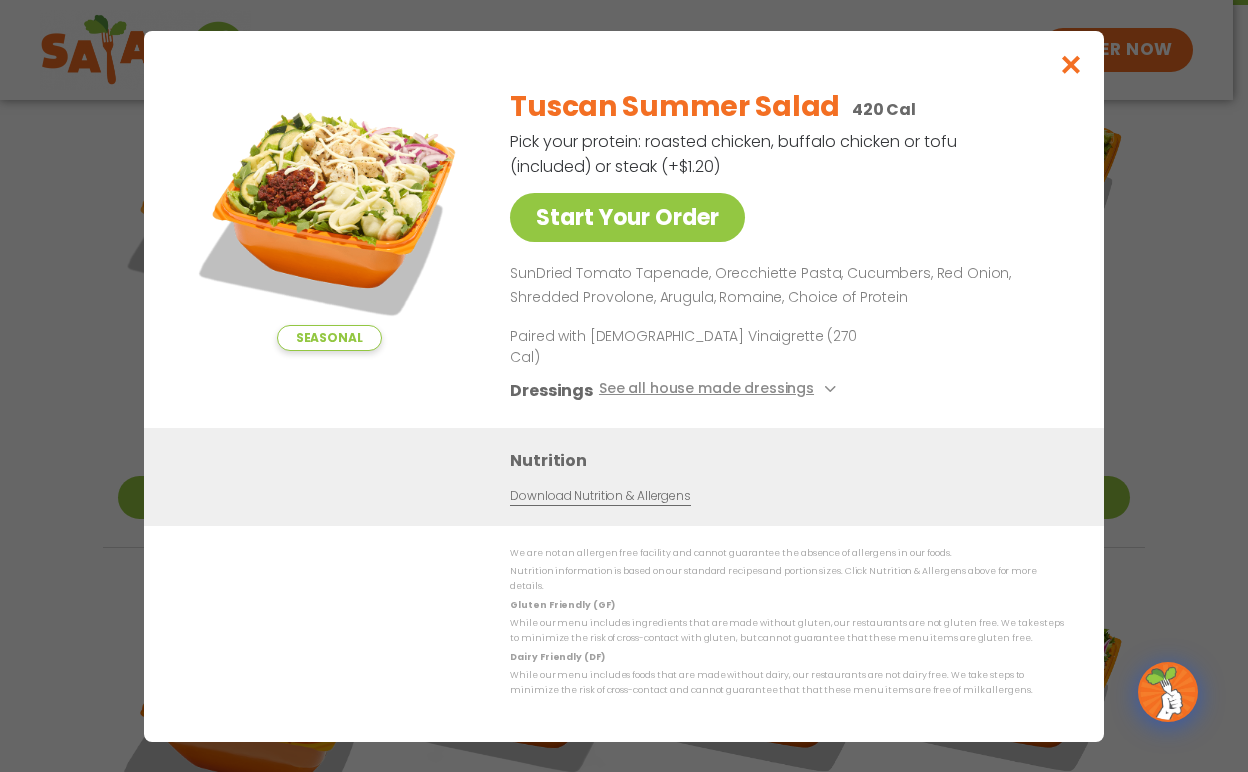 click at bounding box center (1071, 64) 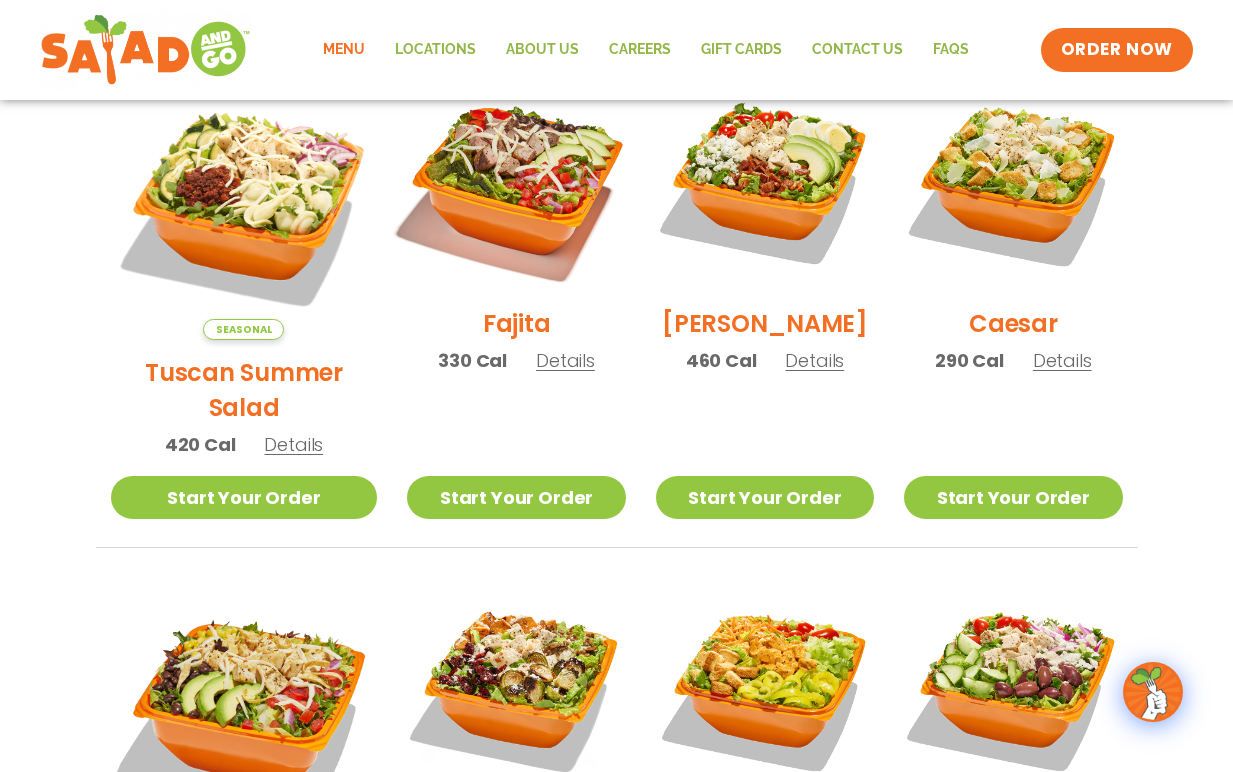 click at bounding box center (516, 182) 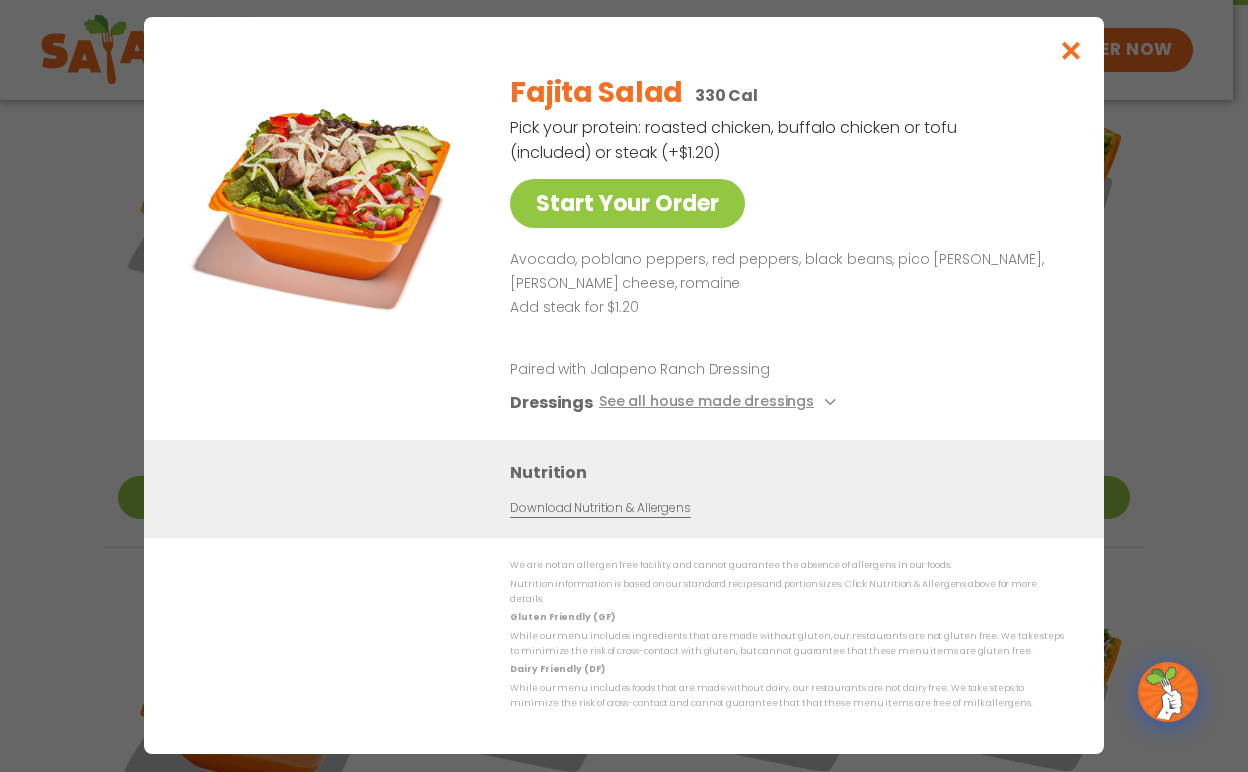 click at bounding box center [1071, 50] 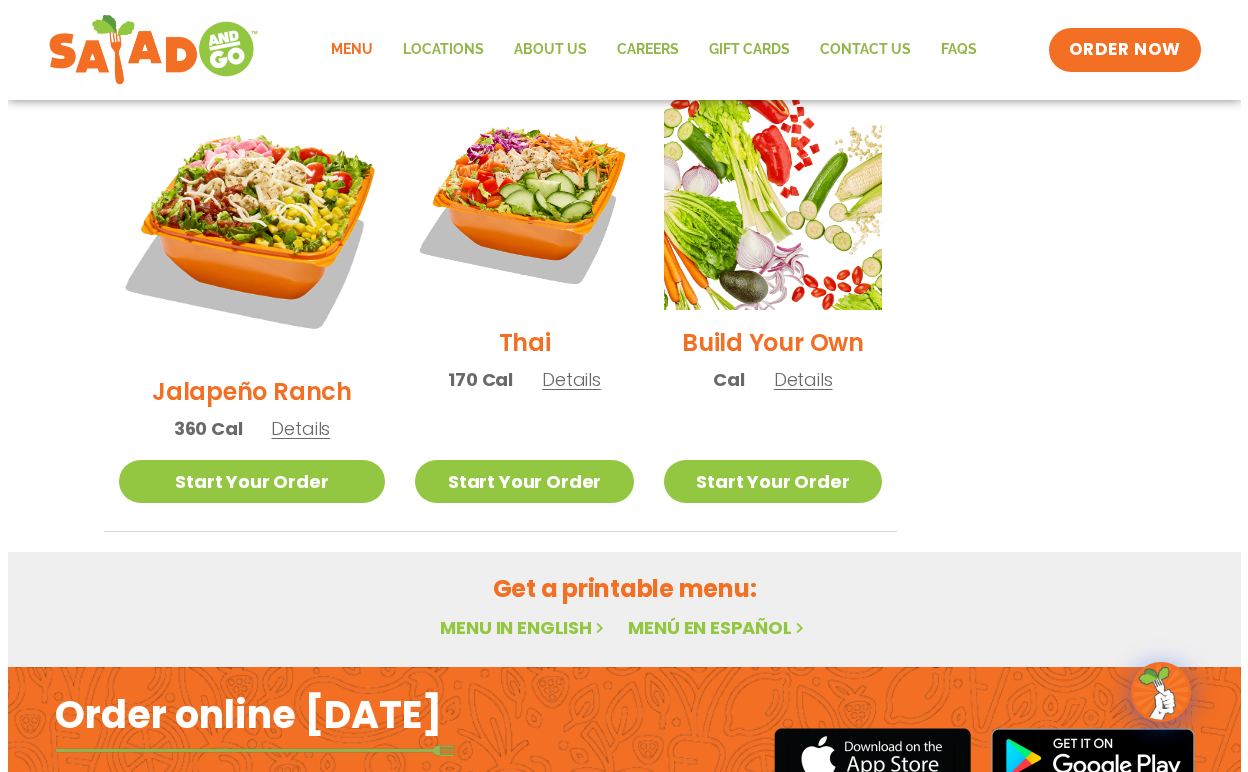 scroll, scrollTop: 1482, scrollLeft: 0, axis: vertical 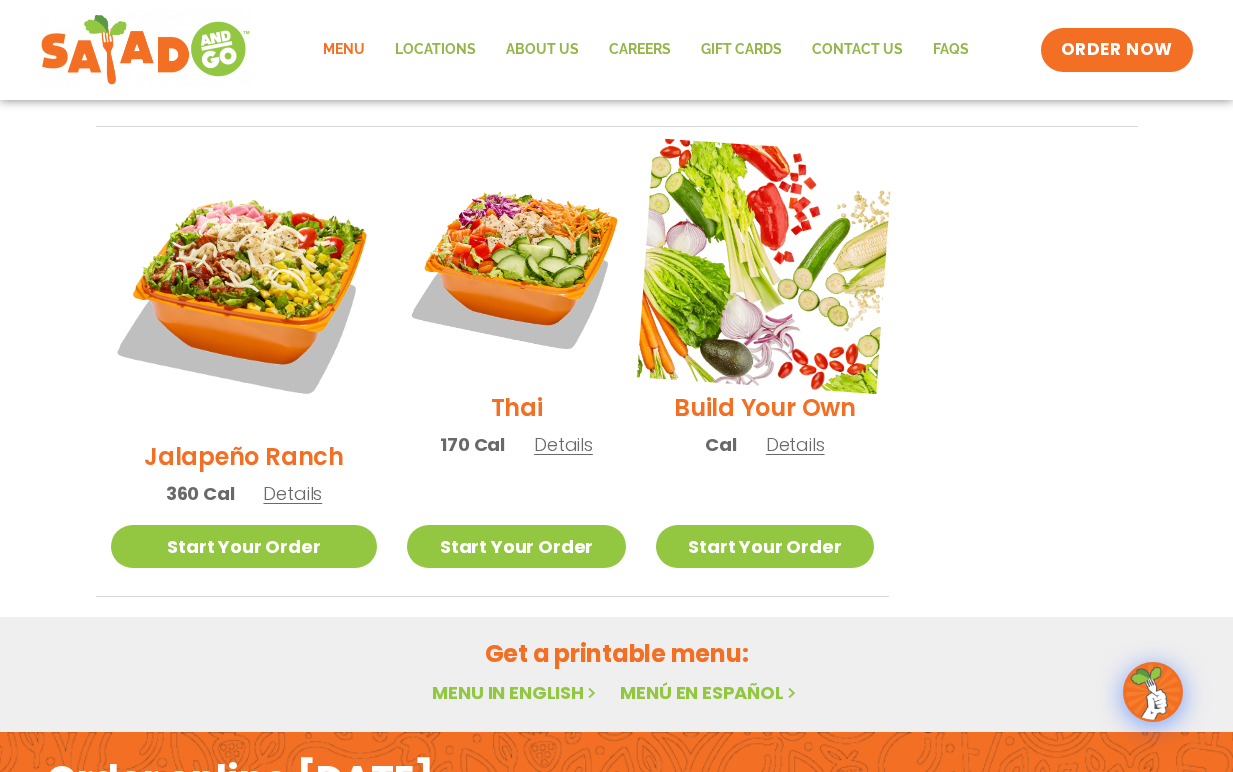 click at bounding box center (765, 266) 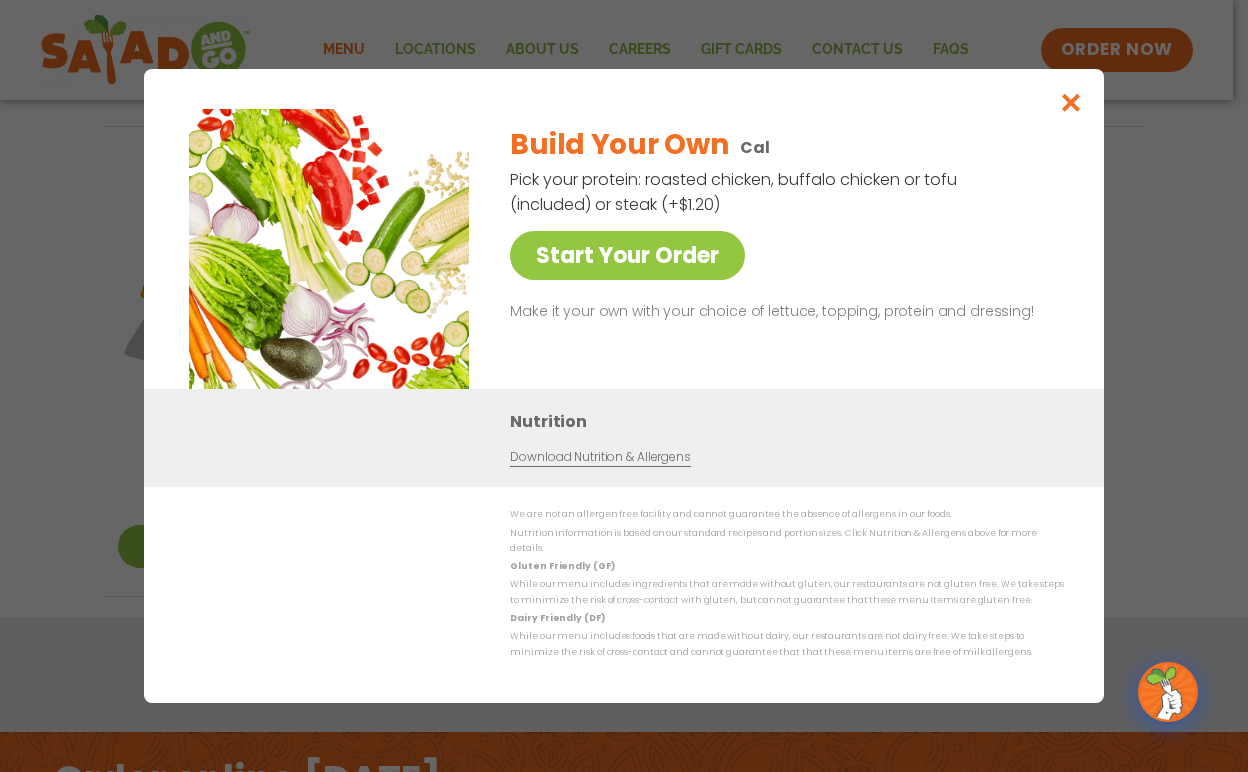 click at bounding box center (1071, 102) 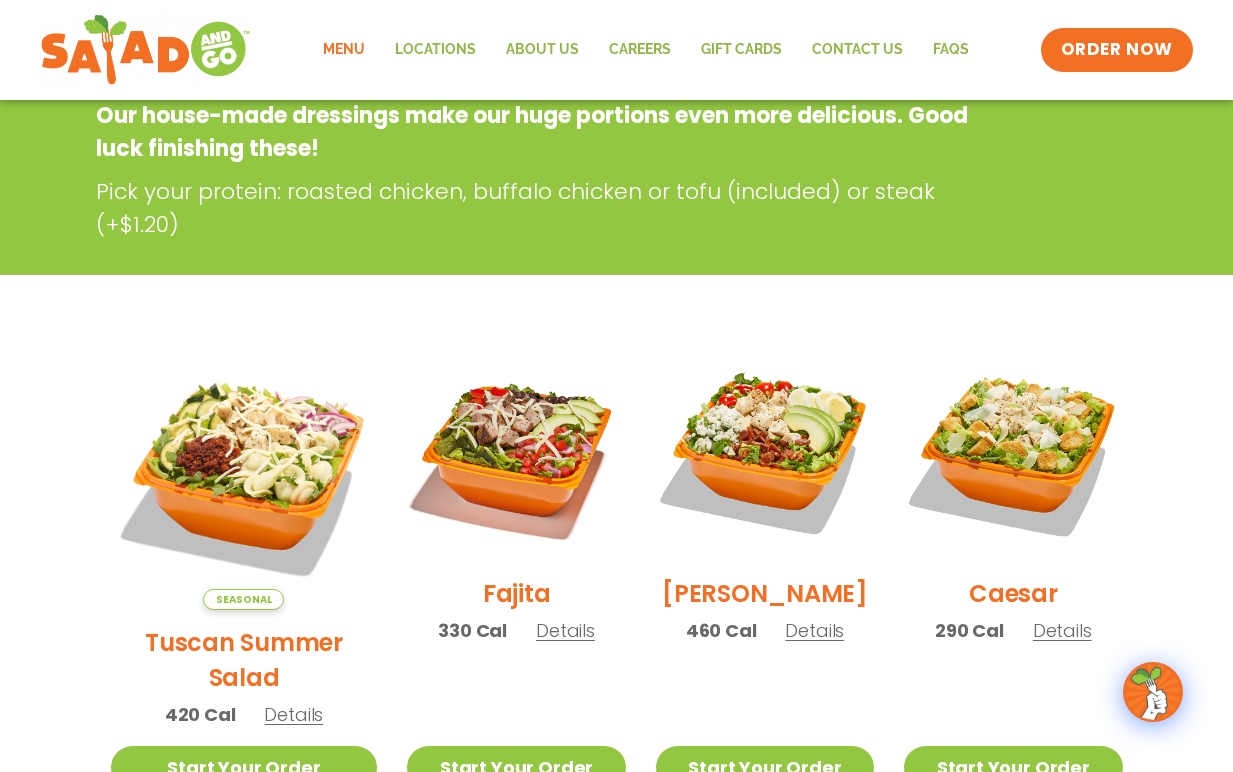 scroll, scrollTop: 0, scrollLeft: 0, axis: both 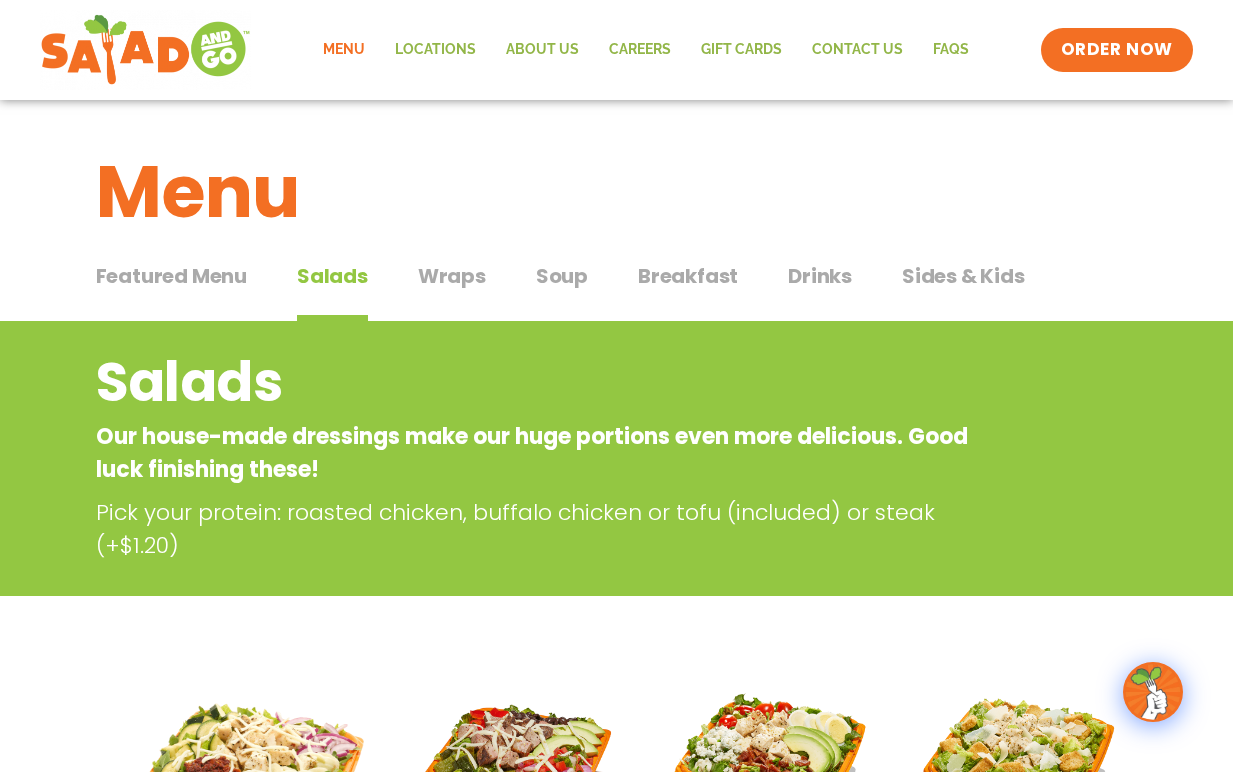 click on "Wraps" at bounding box center [452, 276] 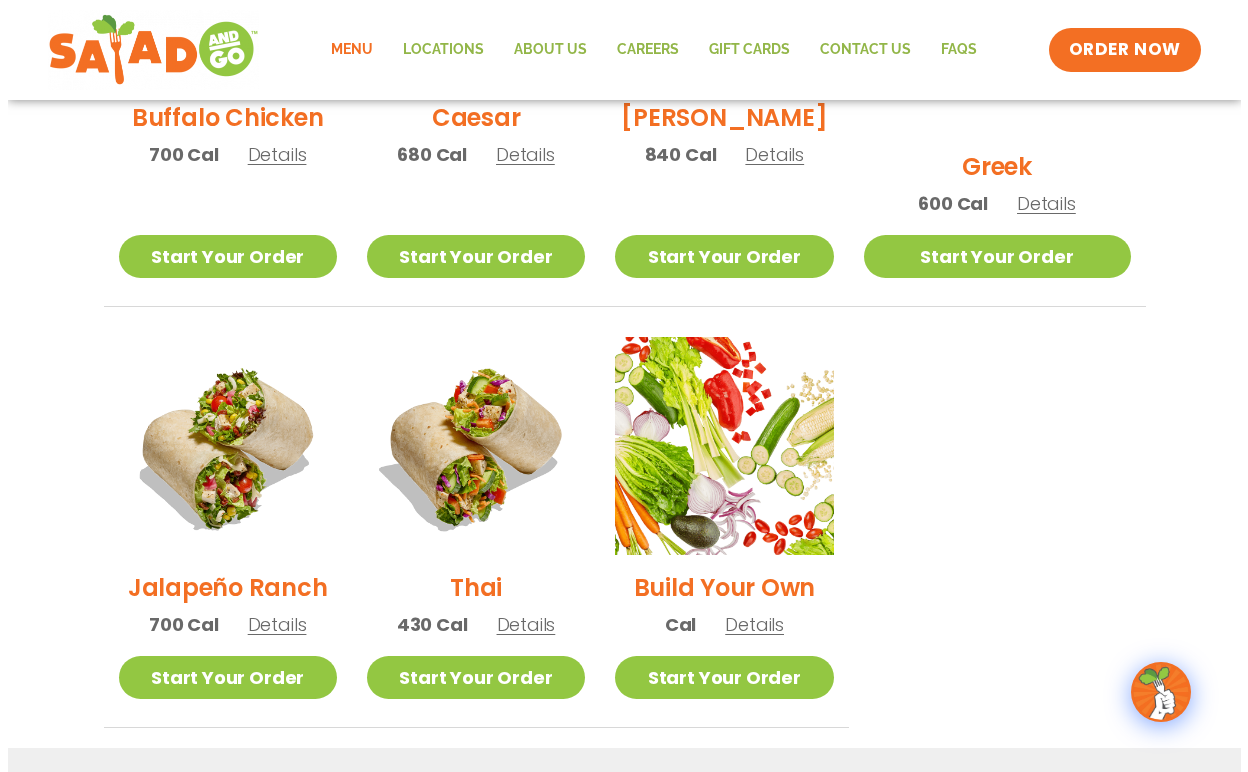 scroll, scrollTop: 1238, scrollLeft: 0, axis: vertical 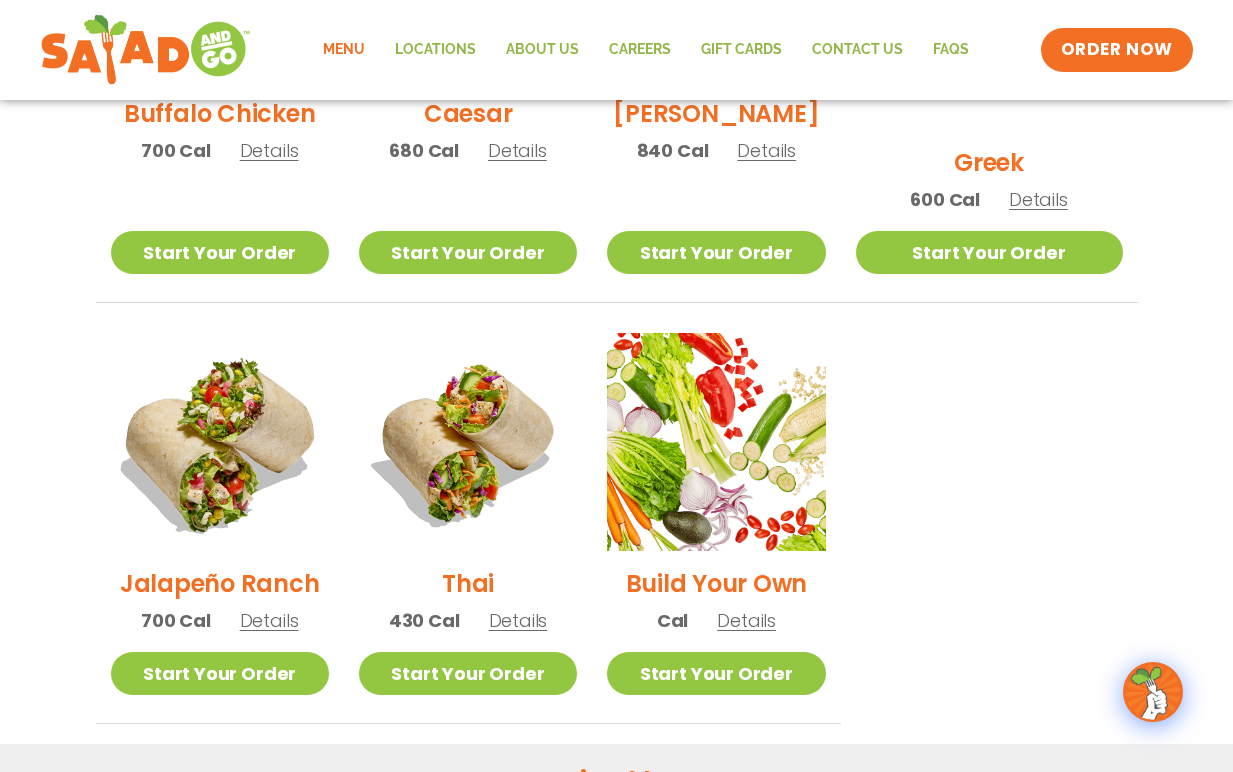 click at bounding box center (219, 442) 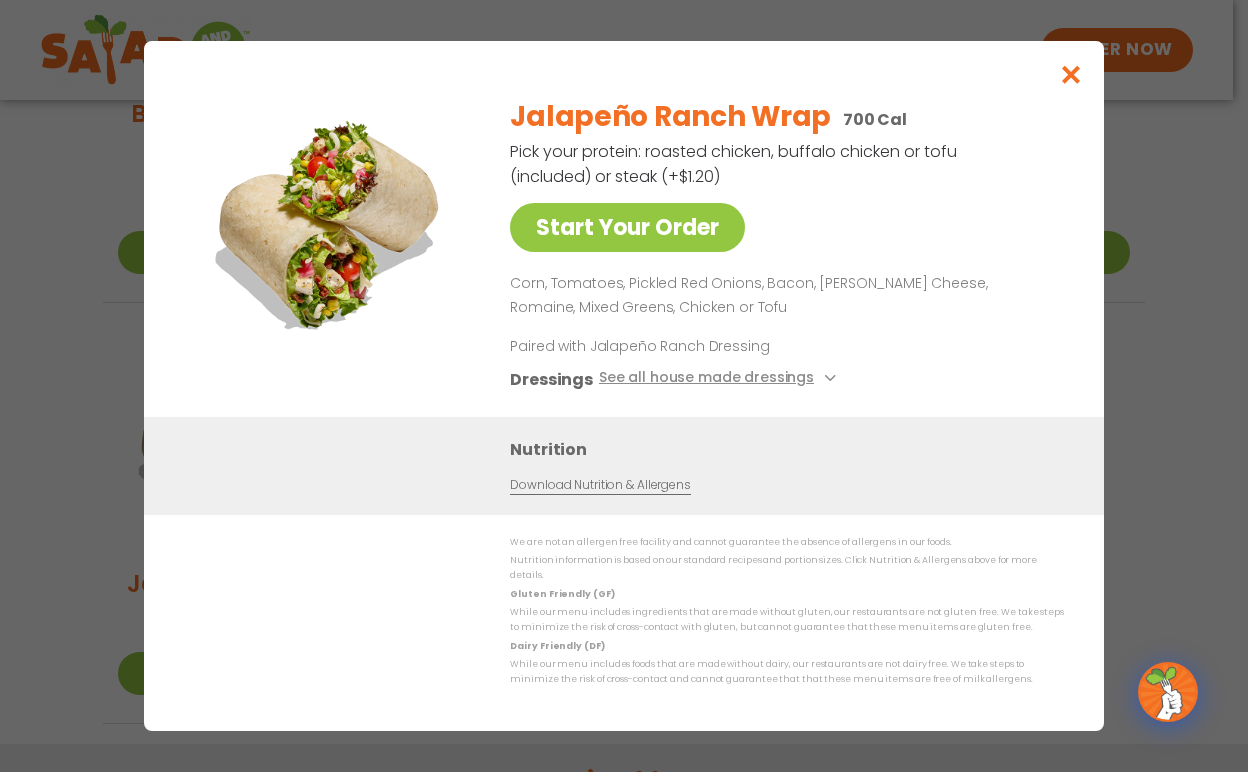click at bounding box center (1071, 74) 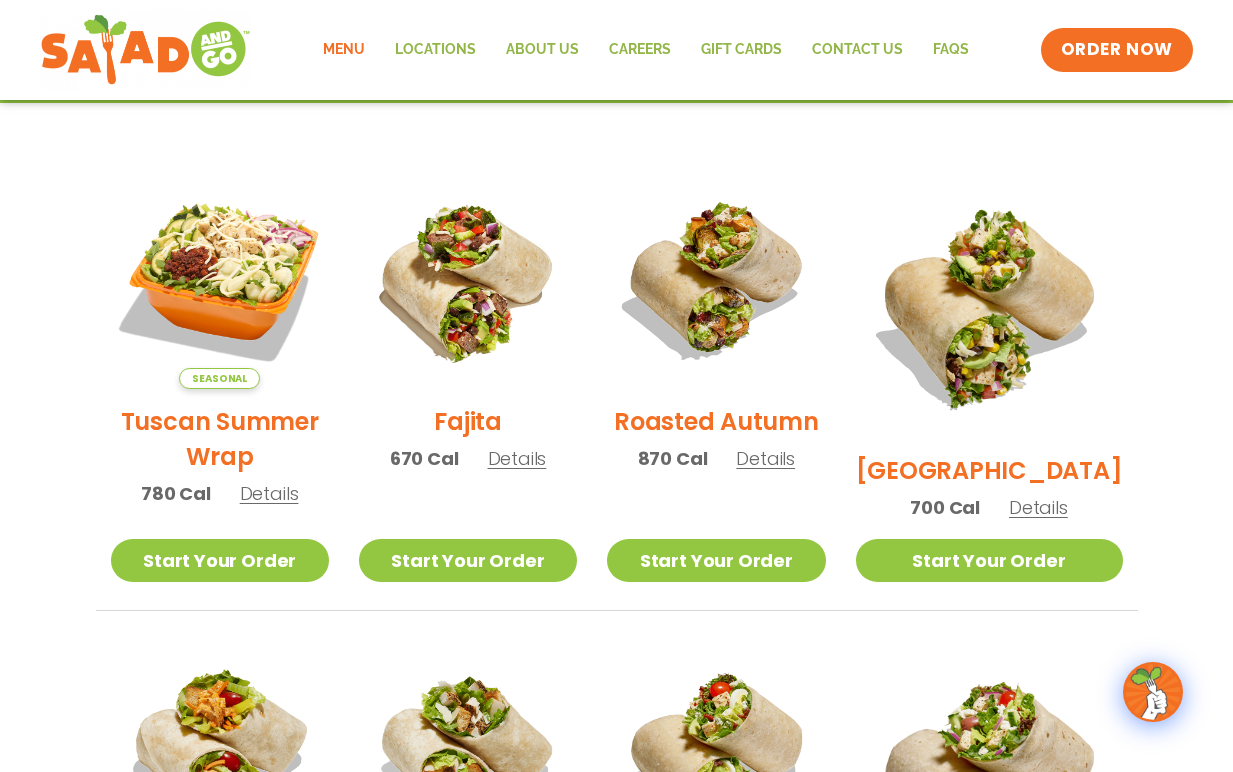 scroll, scrollTop: 321, scrollLeft: 0, axis: vertical 